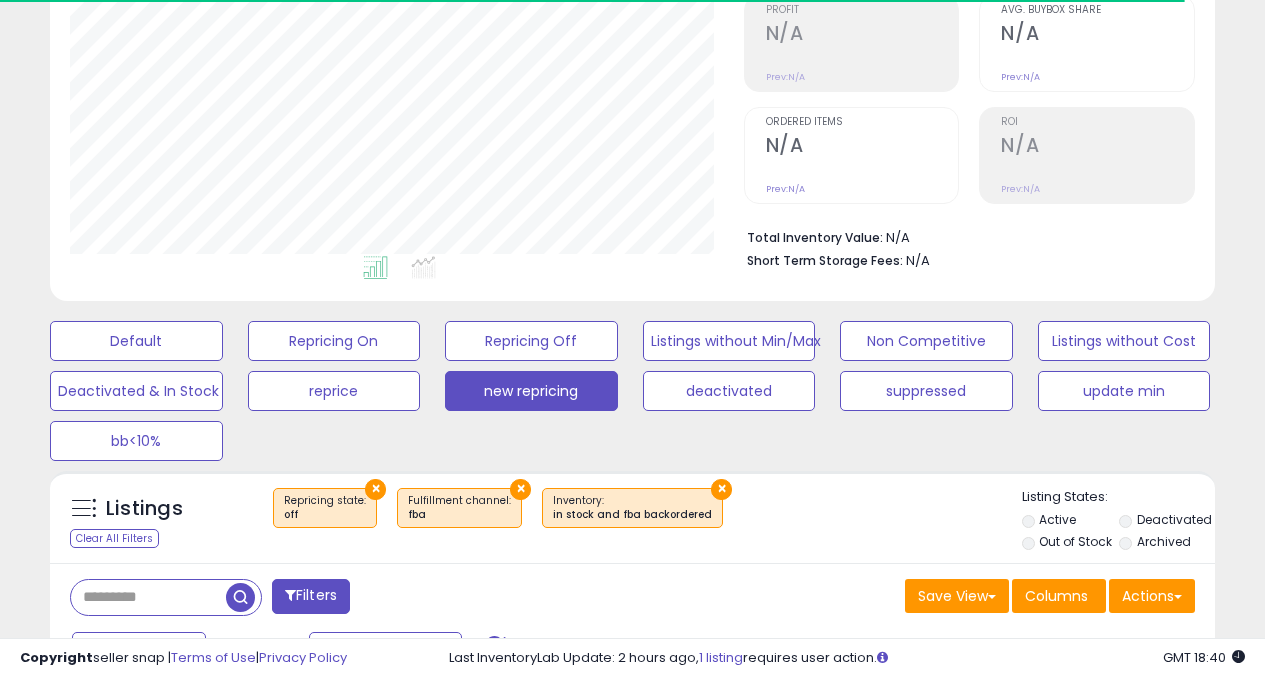 scroll, scrollTop: 312, scrollLeft: 0, axis: vertical 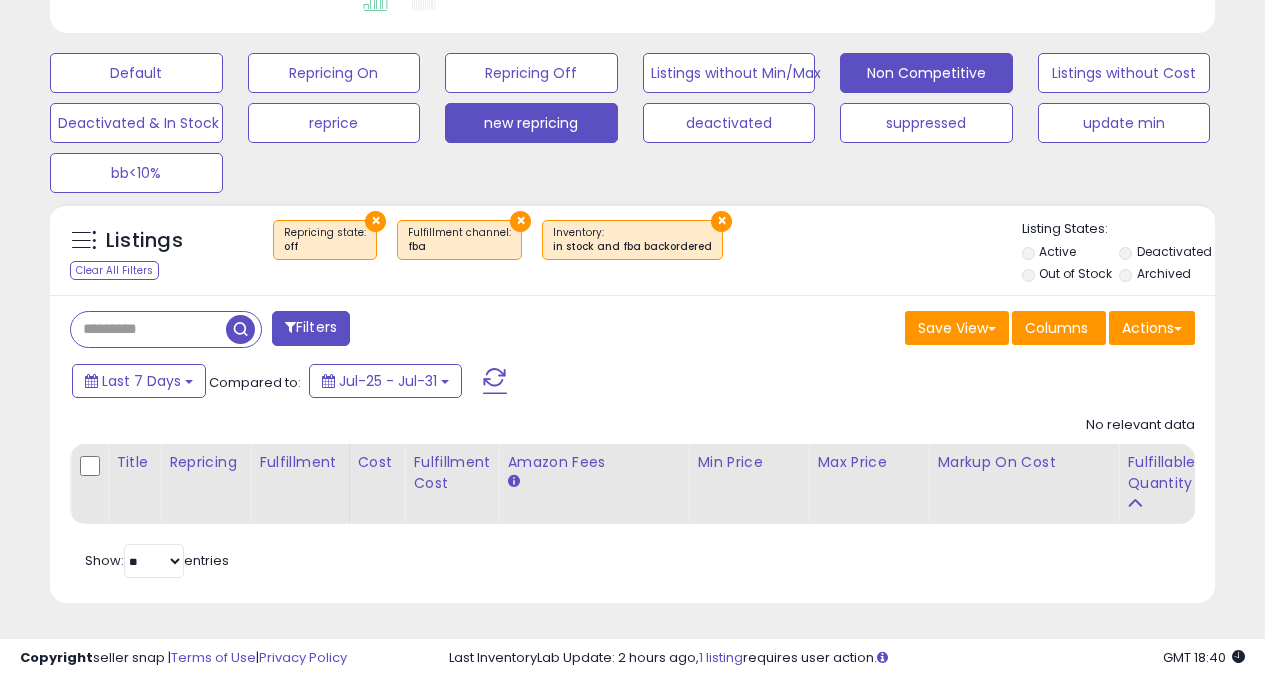 click on "Non Competitive" at bounding box center [136, 73] 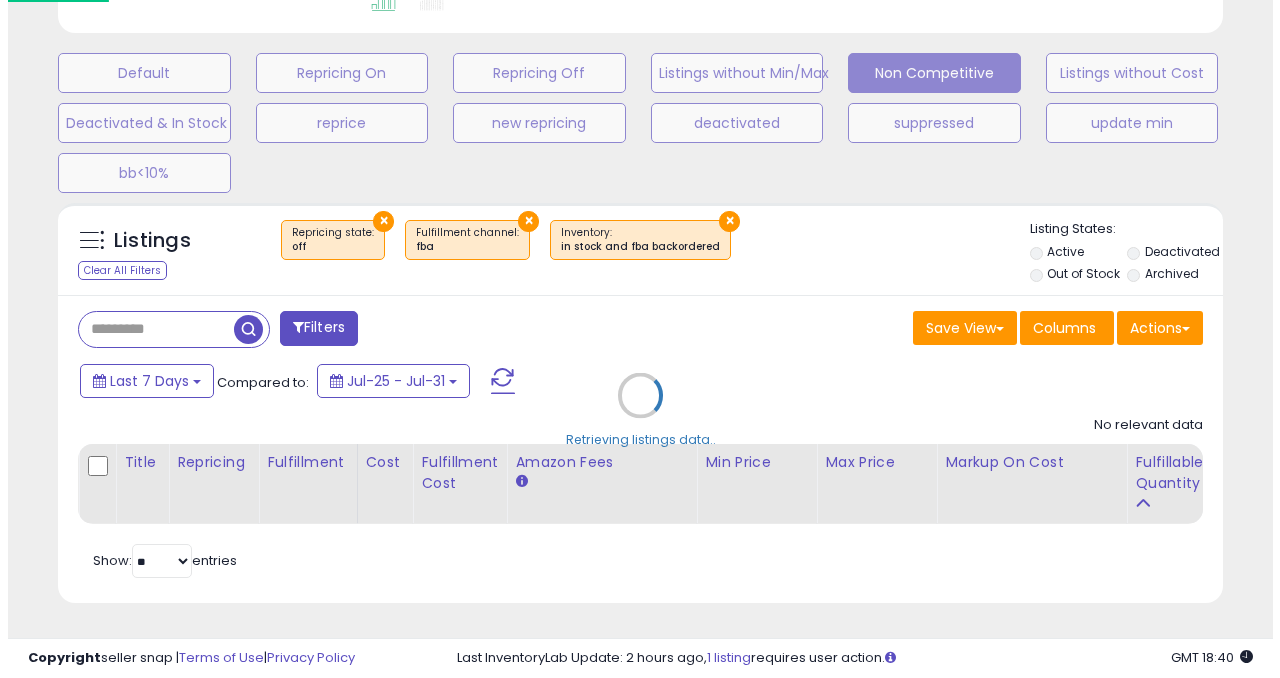 scroll, scrollTop: 999590, scrollLeft: 999317, axis: both 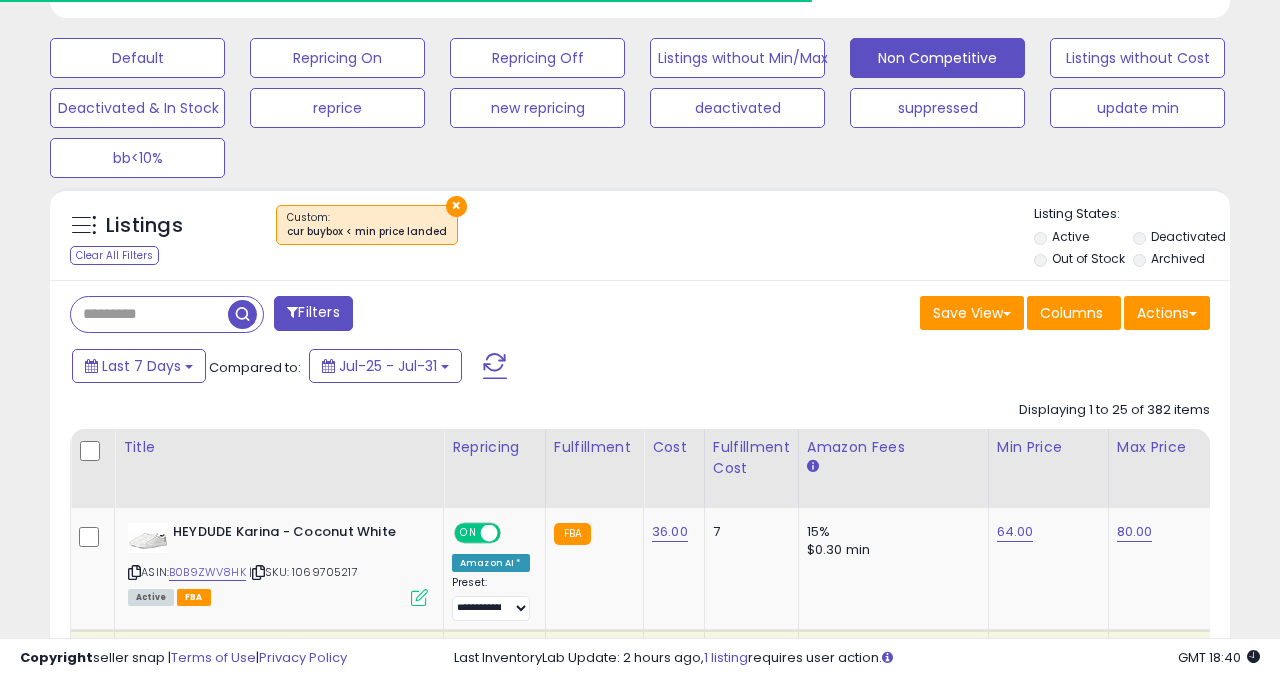 select on "**" 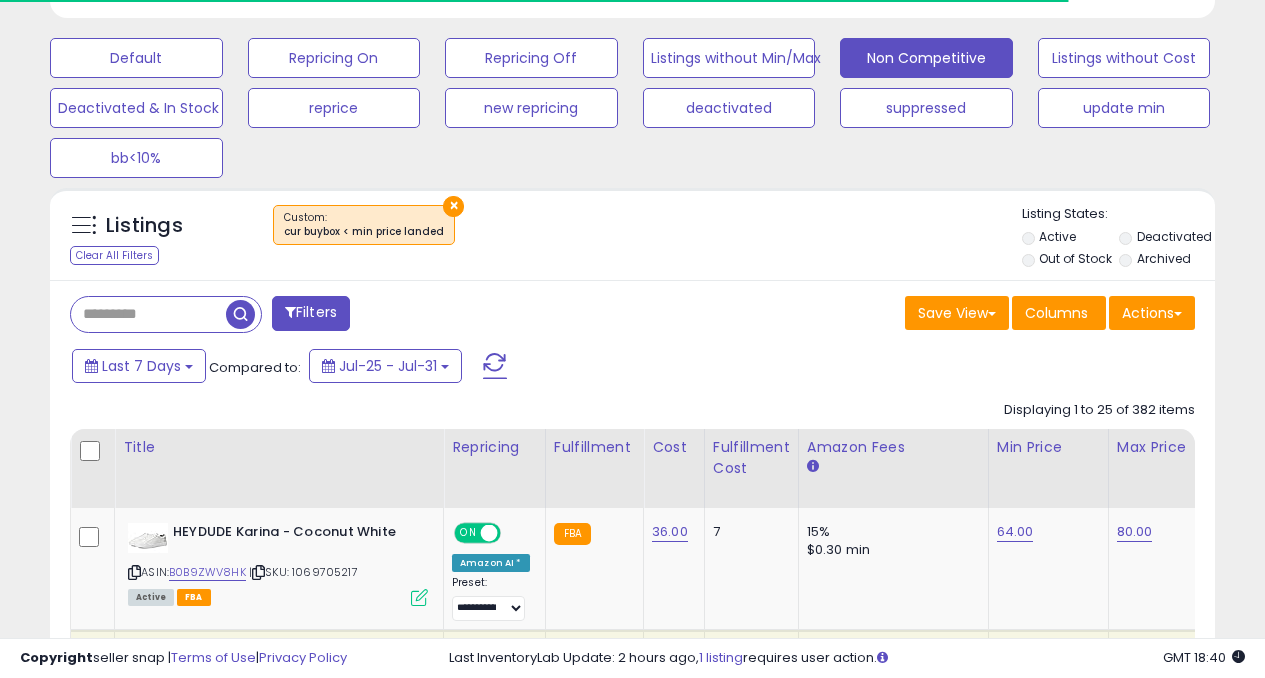 scroll, scrollTop: 410, scrollLeft: 673, axis: both 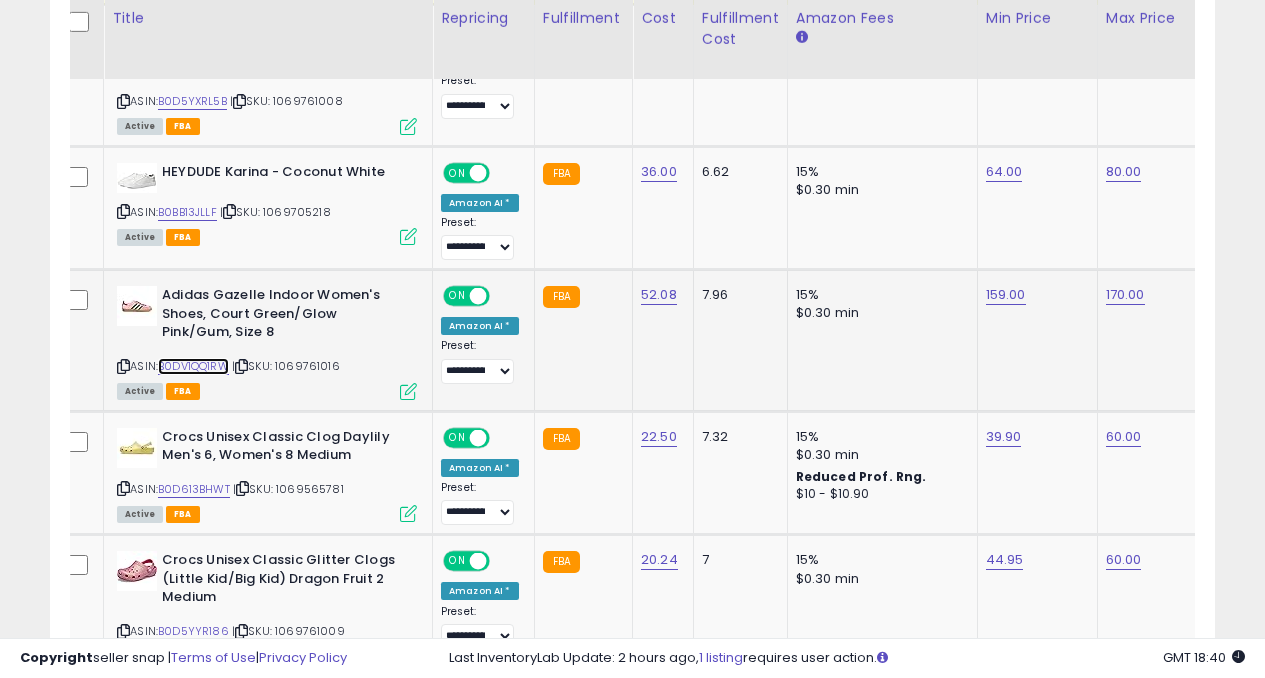 click on "B0DV1QQ1RW" at bounding box center [193, 366] 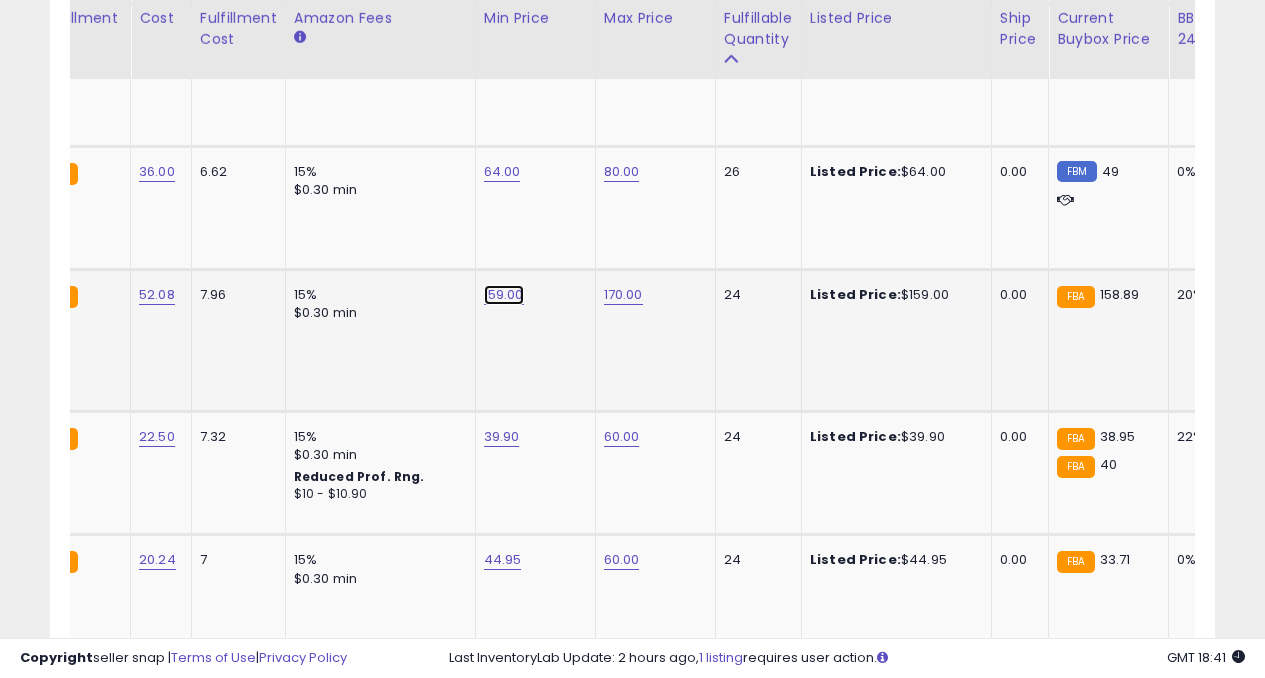 click on "159.00" at bounding box center [502, -235] 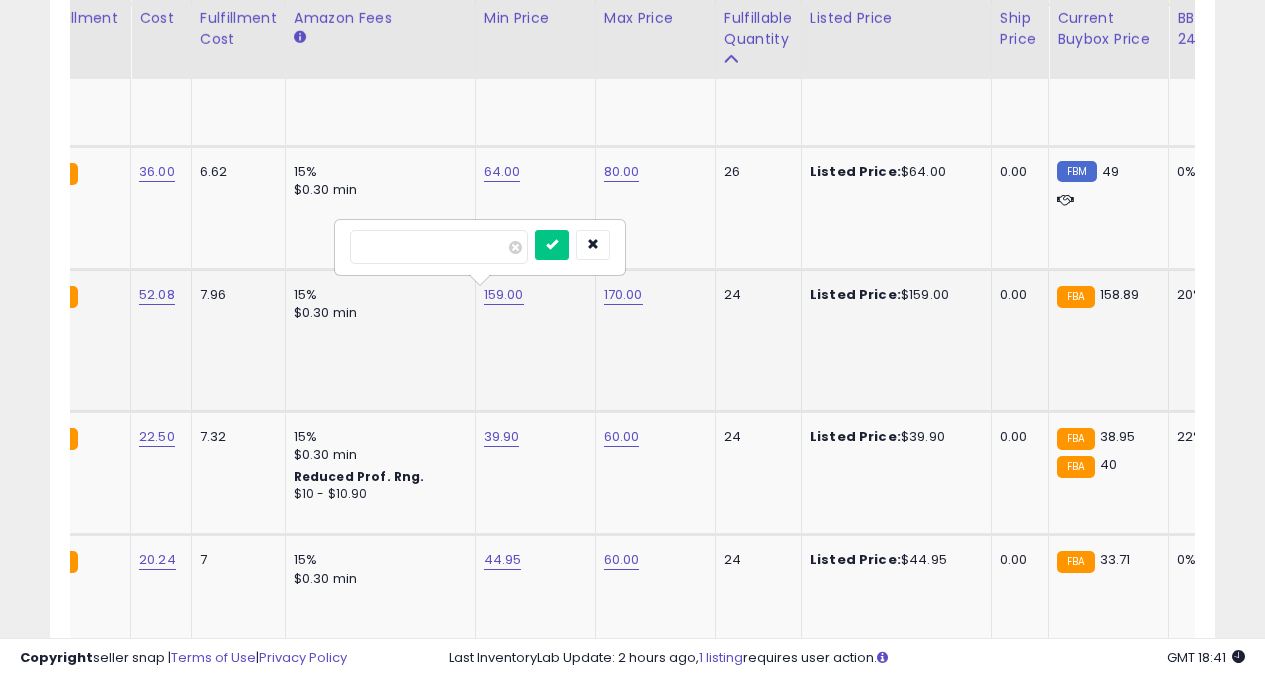type on "*" 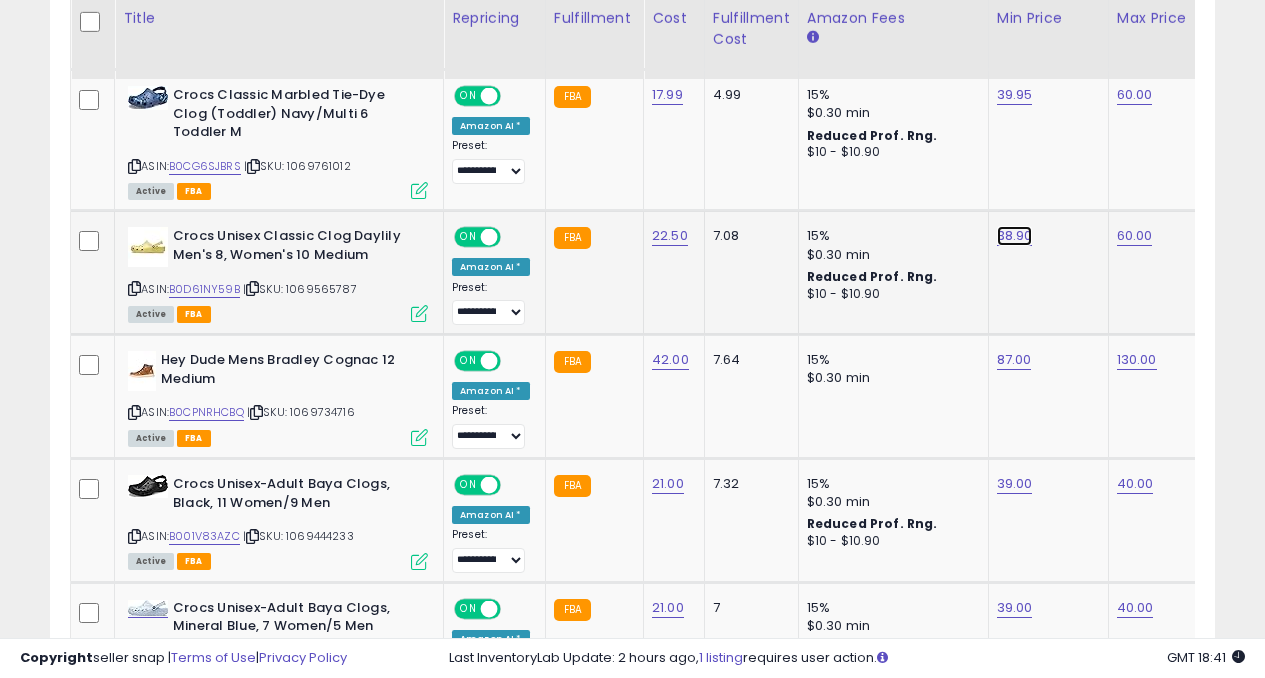 click on "38.90" at bounding box center [1015, -1089] 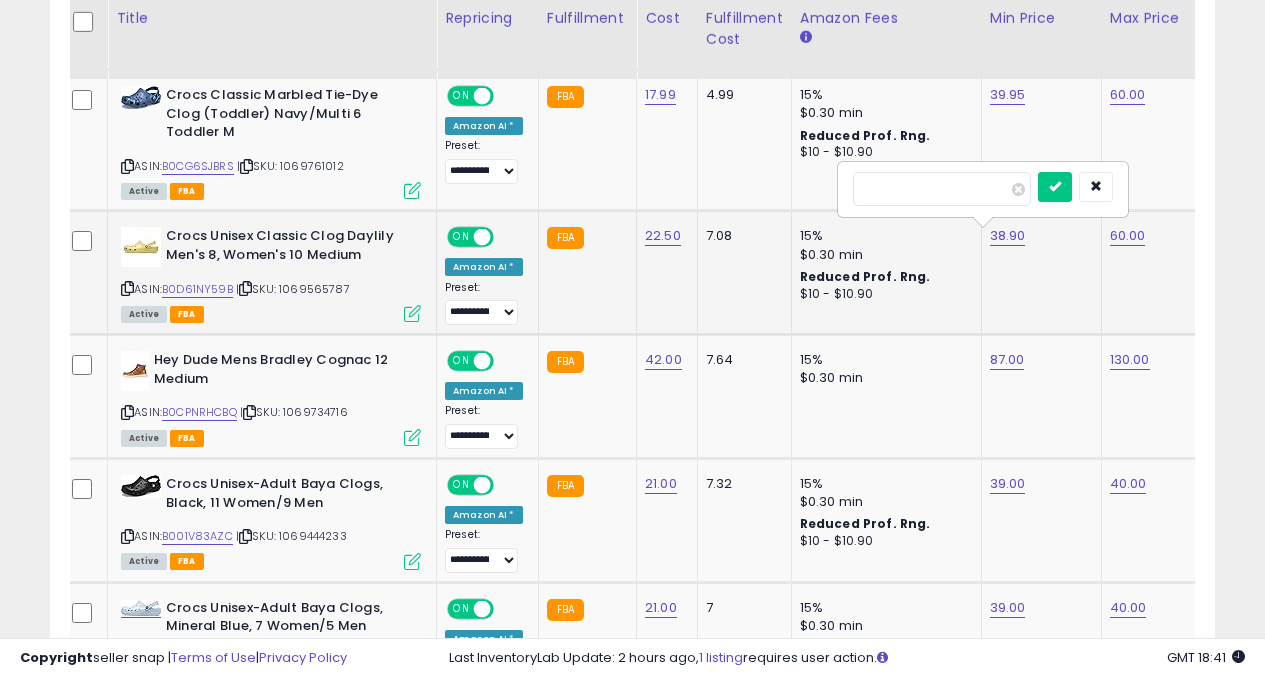 type on "**" 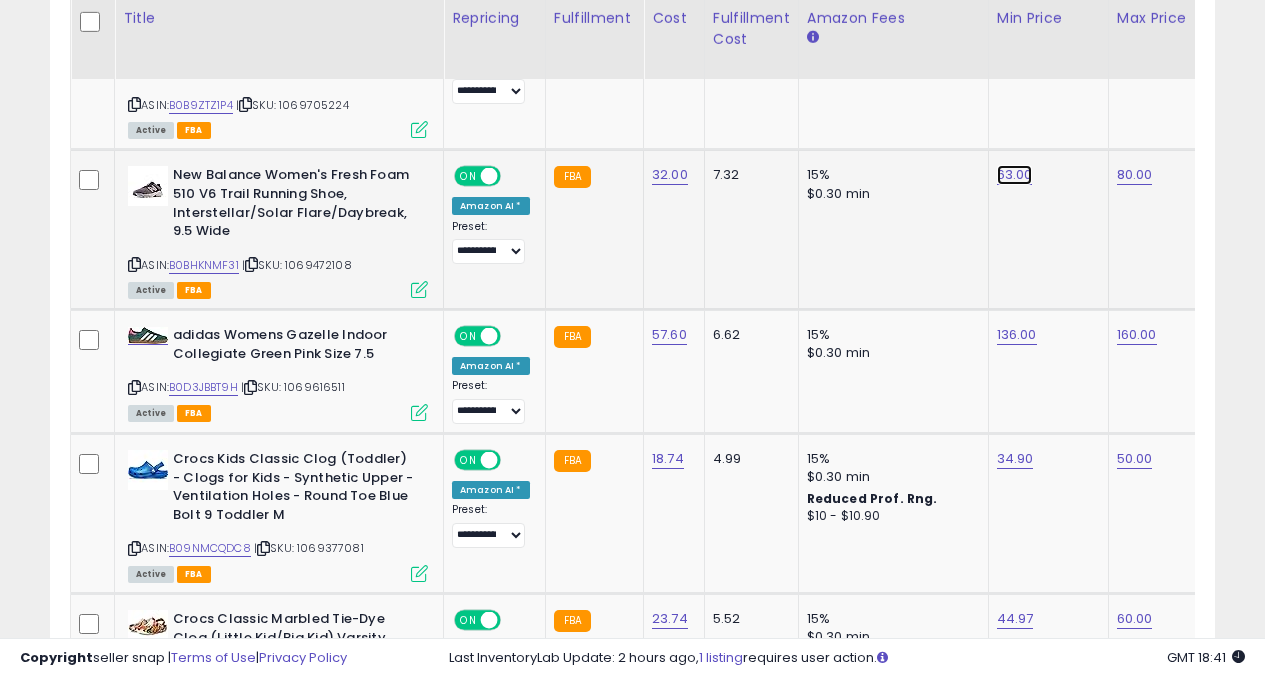 click on "63.00" at bounding box center [1015, -1805] 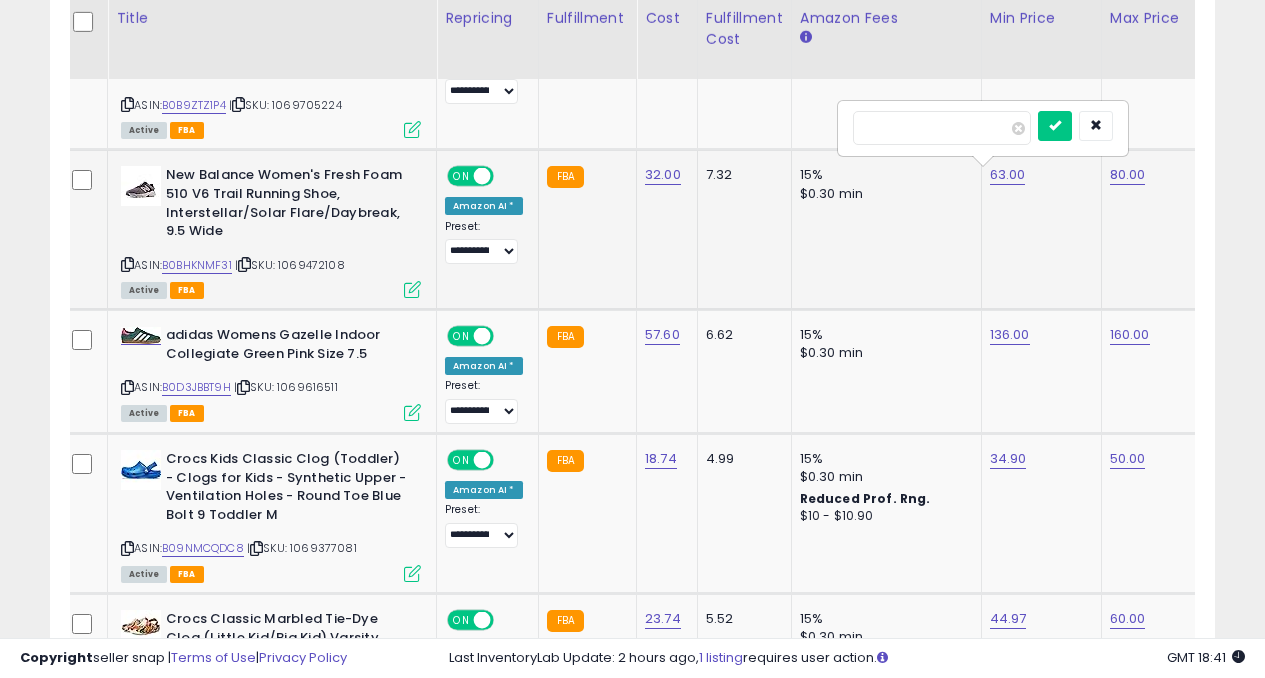 type on "*" 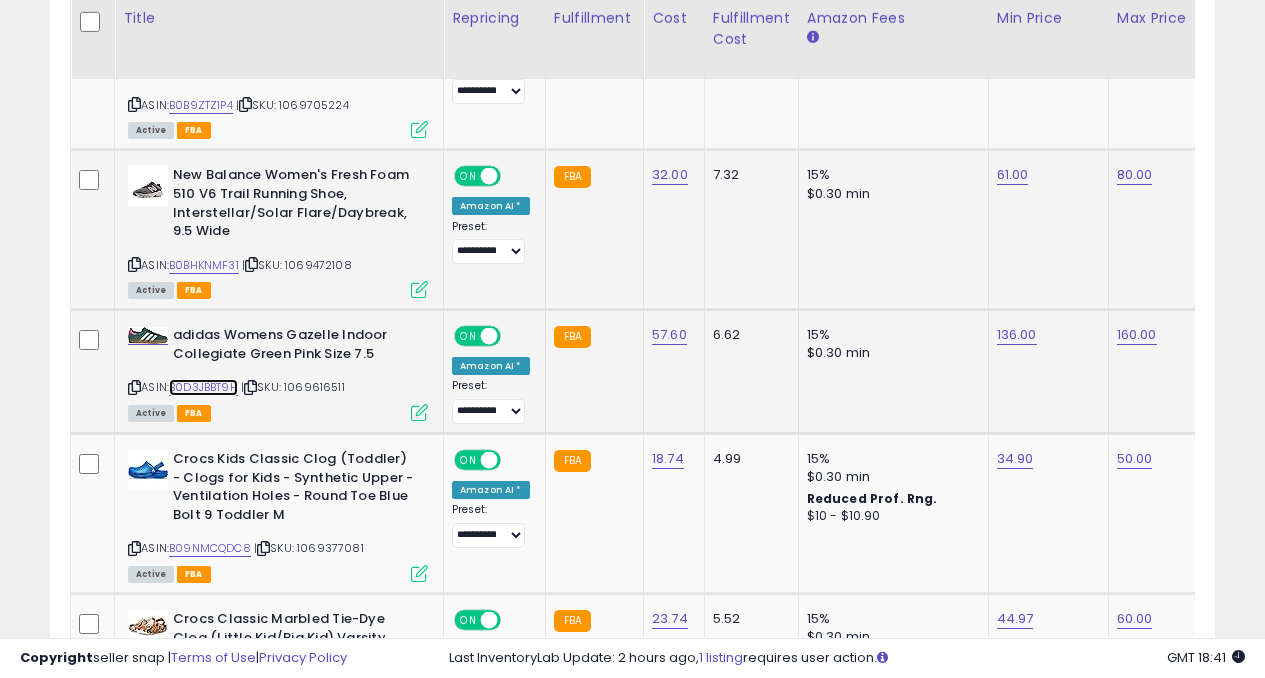 click on "B0D3JBBT9H" at bounding box center (203, 387) 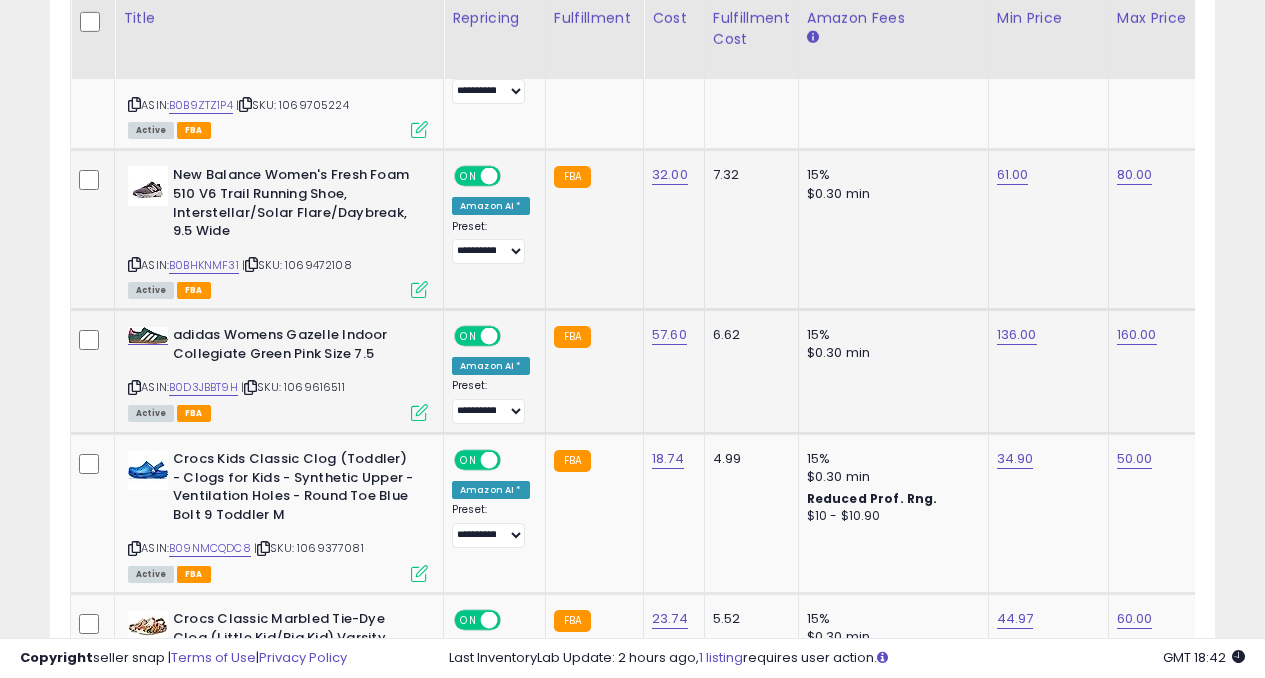 click on "136.00" 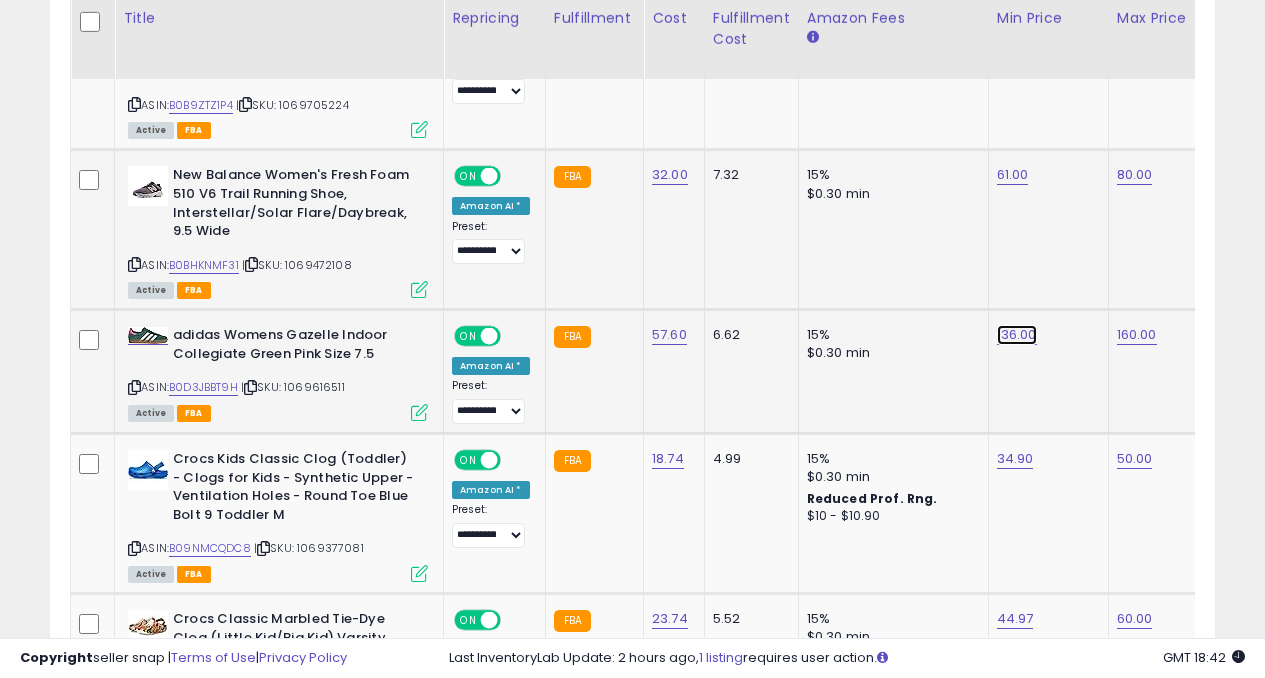 click on "136.00" at bounding box center (1015, -1805) 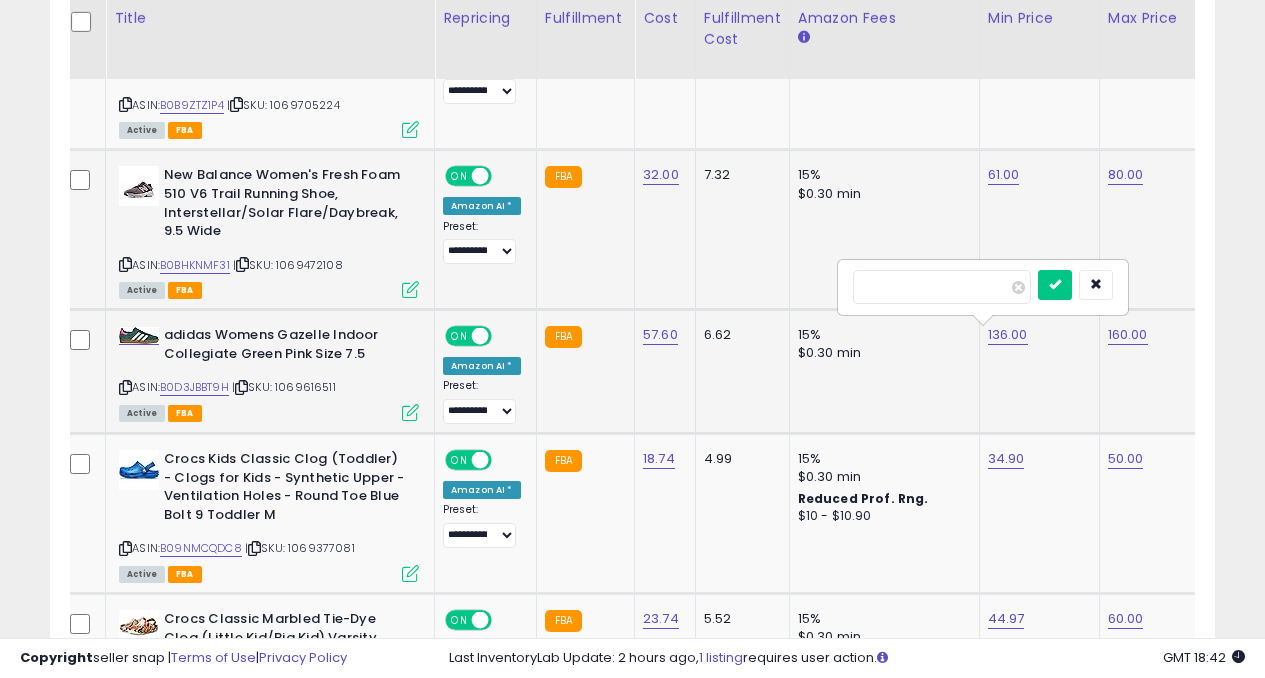 type on "*" 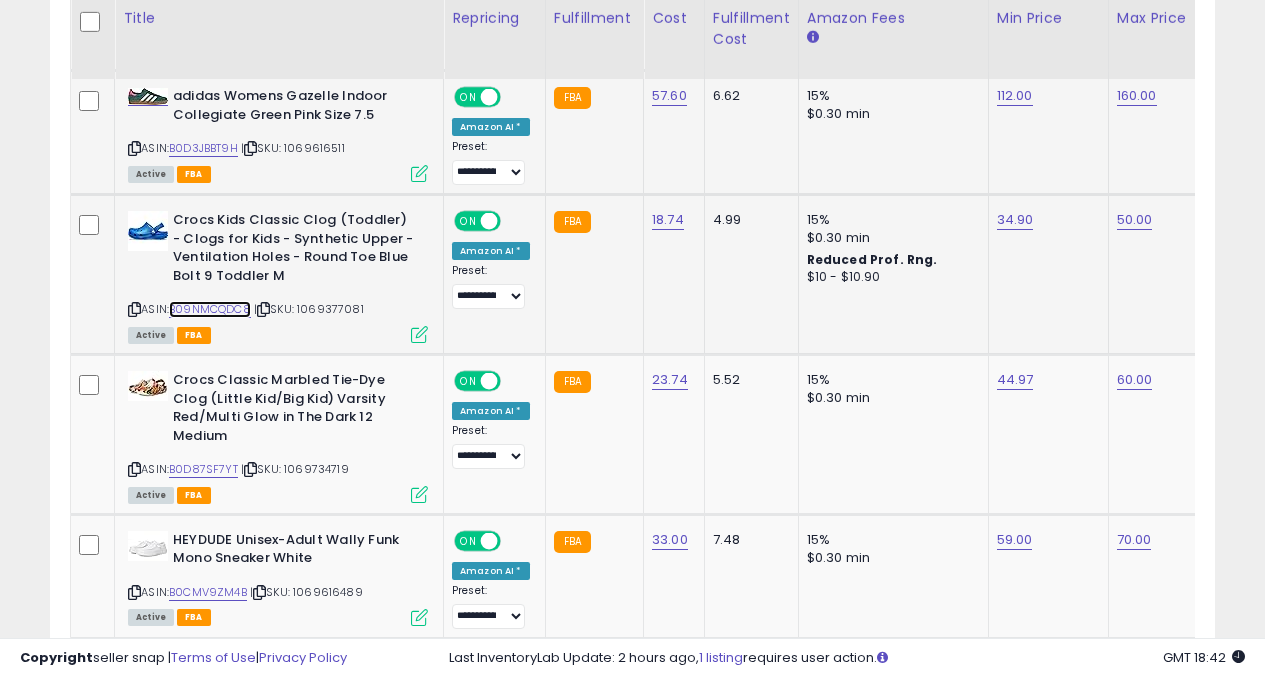 click on "B09NMCQDC8" at bounding box center (210, 309) 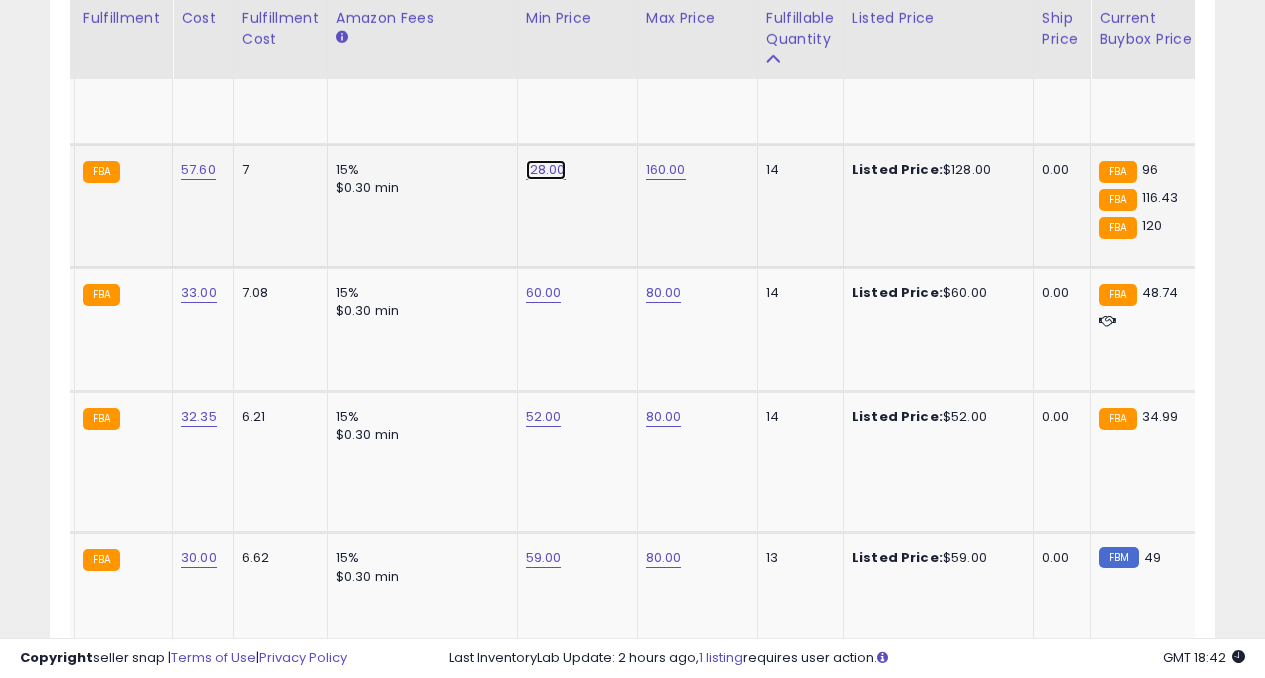 click on "128.00" at bounding box center (544, -2698) 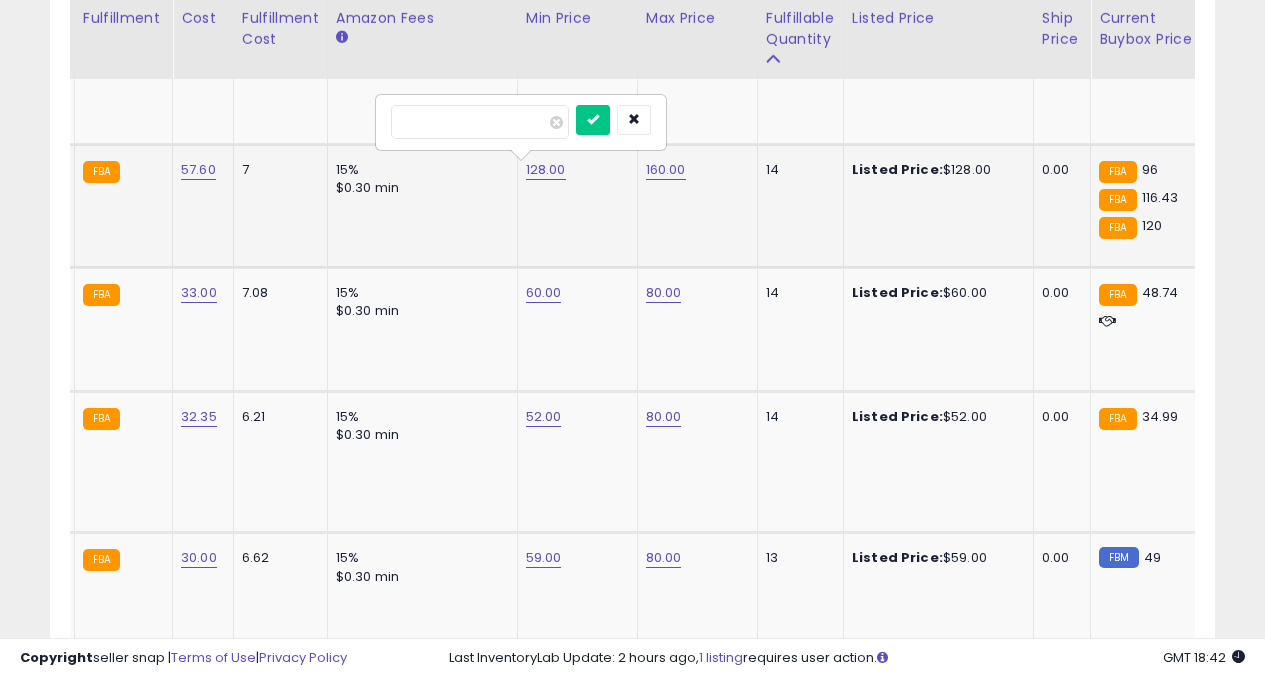 type on "*" 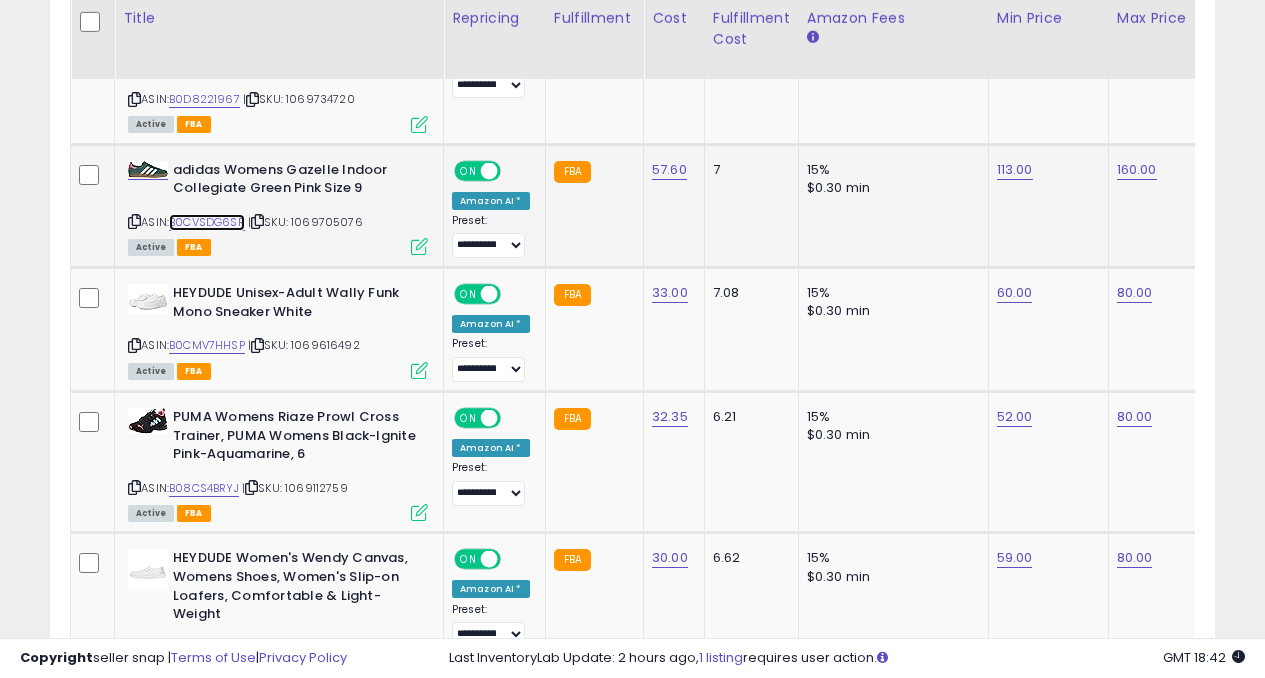 click on "B0CVSDG6SR" at bounding box center [207, 222] 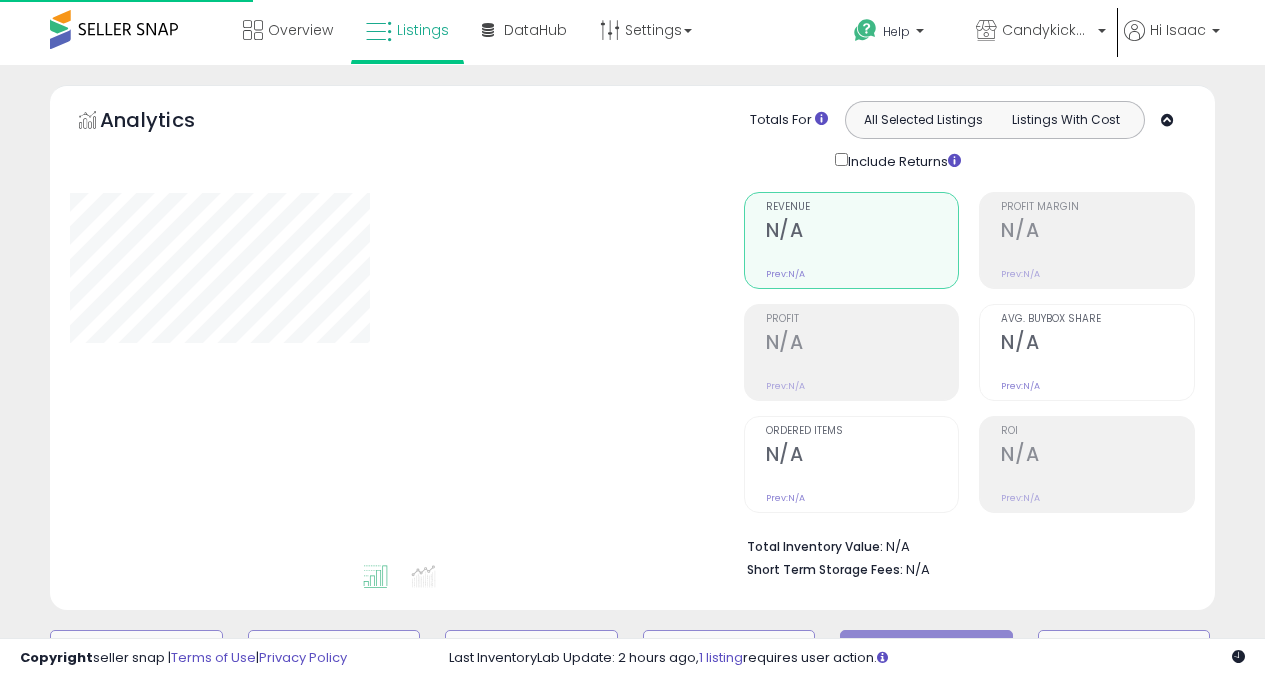 scroll, scrollTop: 613, scrollLeft: 0, axis: vertical 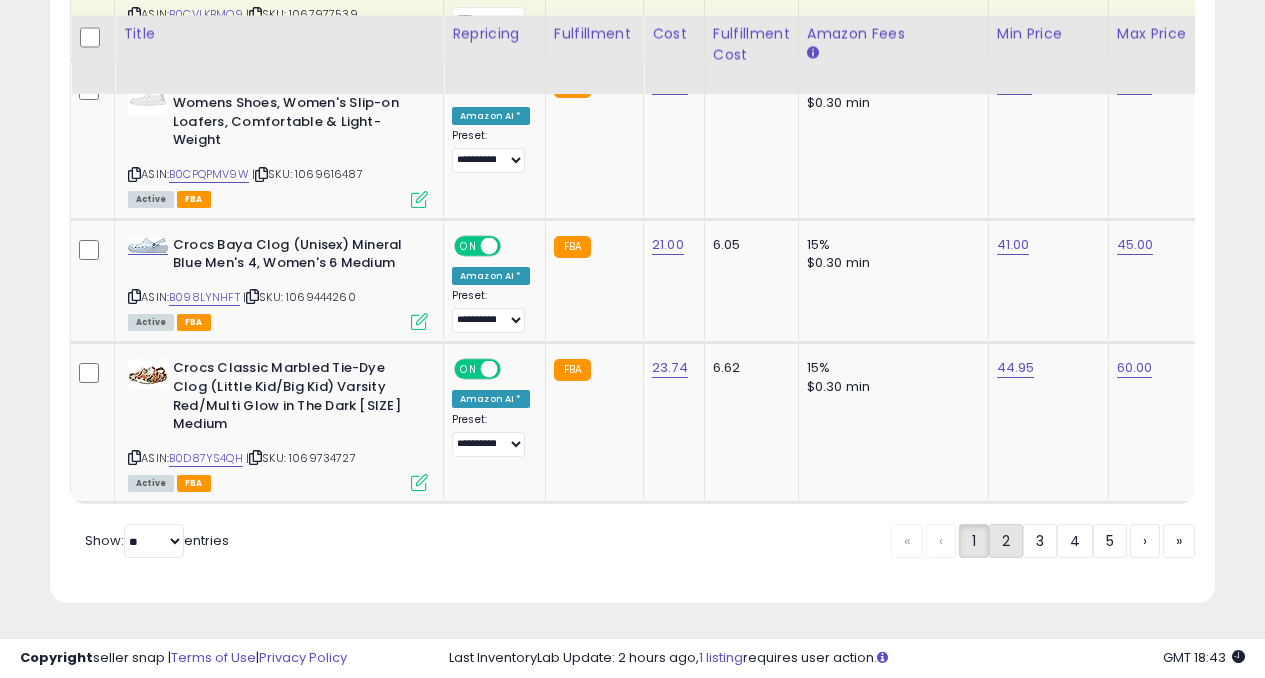 click on "2" 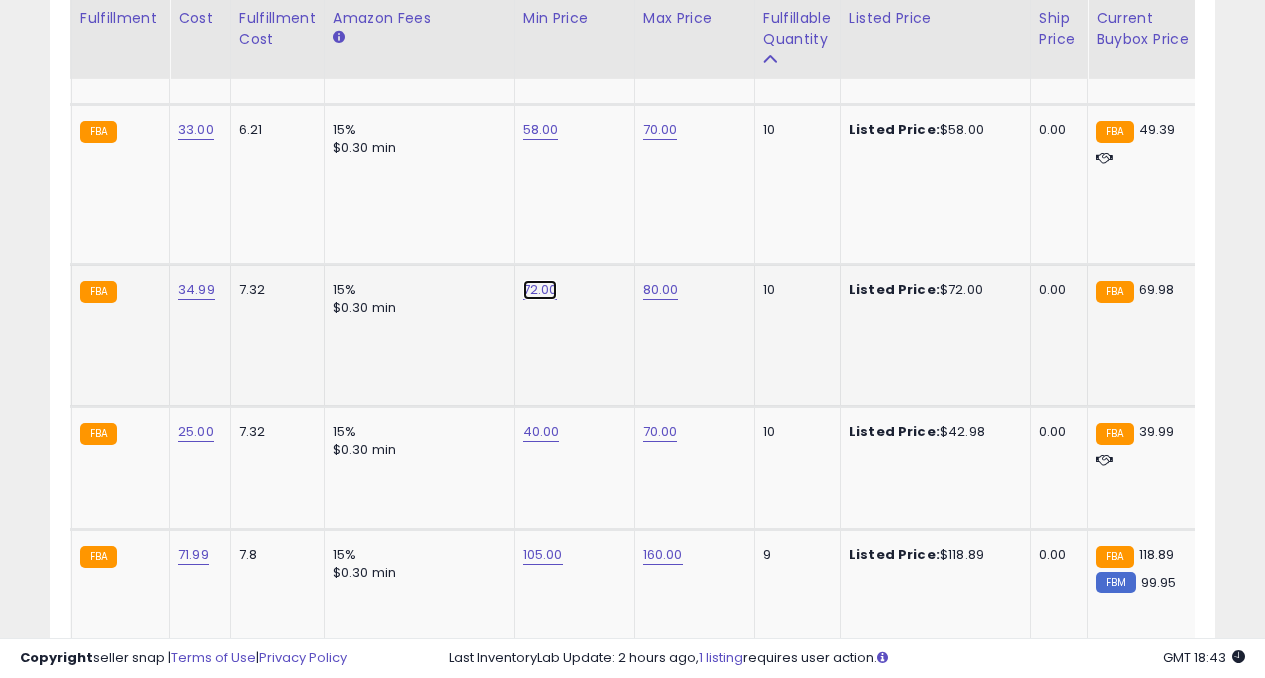 click on "72.00" at bounding box center (541, -952) 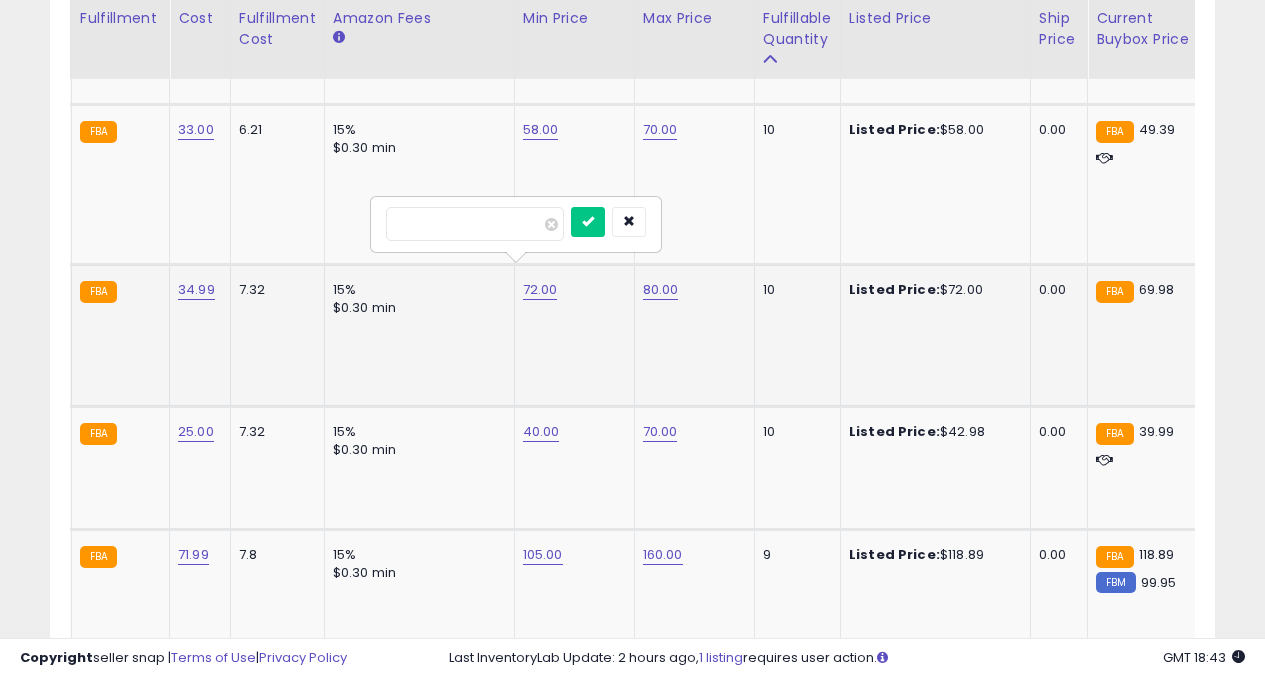 type on "*" 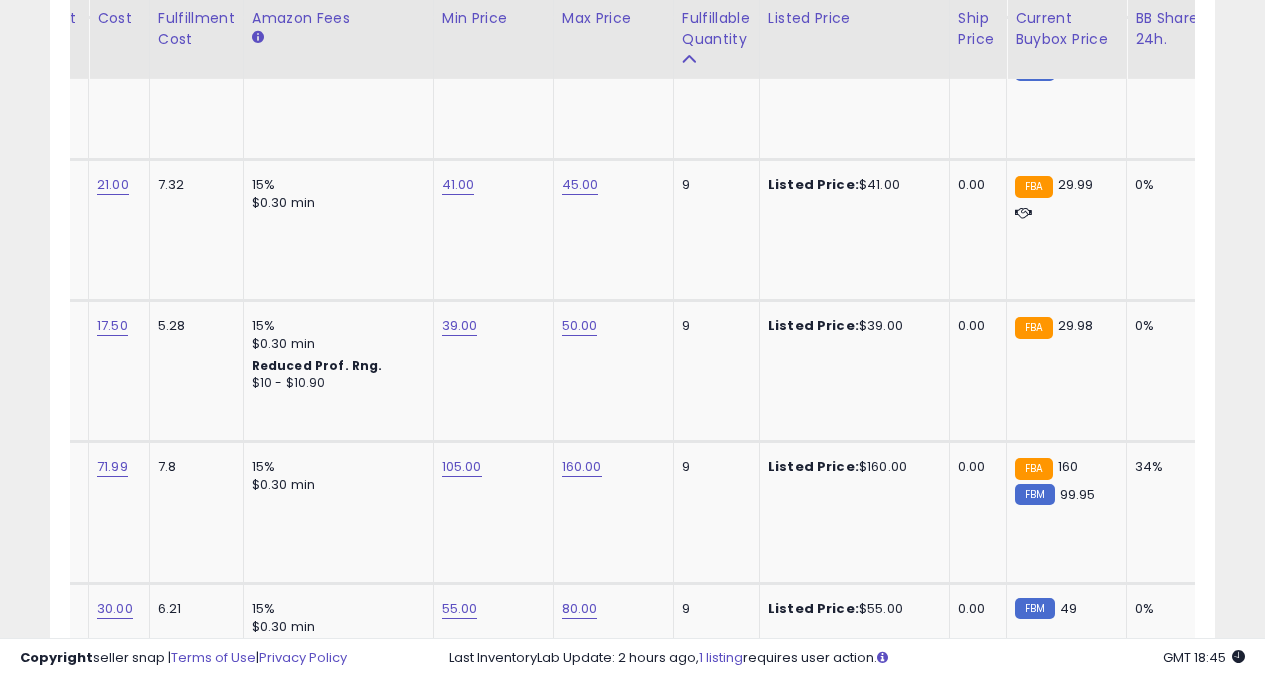 scroll, scrollTop: 0, scrollLeft: 0, axis: both 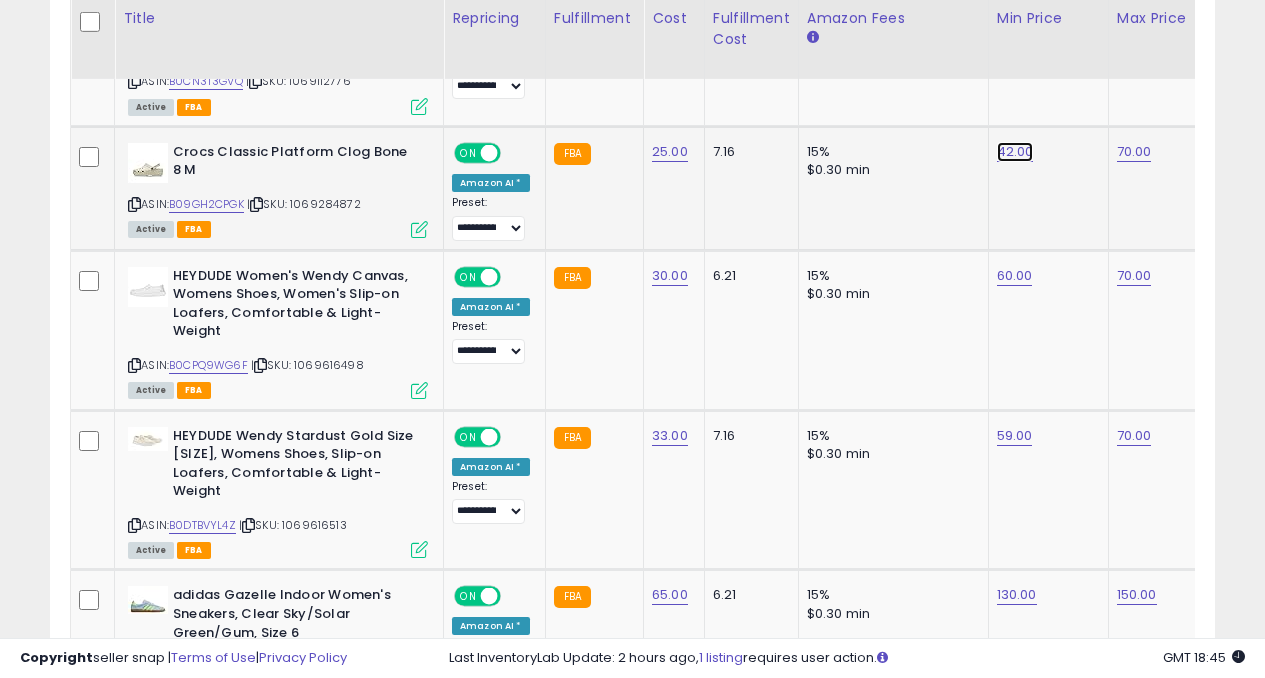 click on "42.00" at bounding box center (1015, -2487) 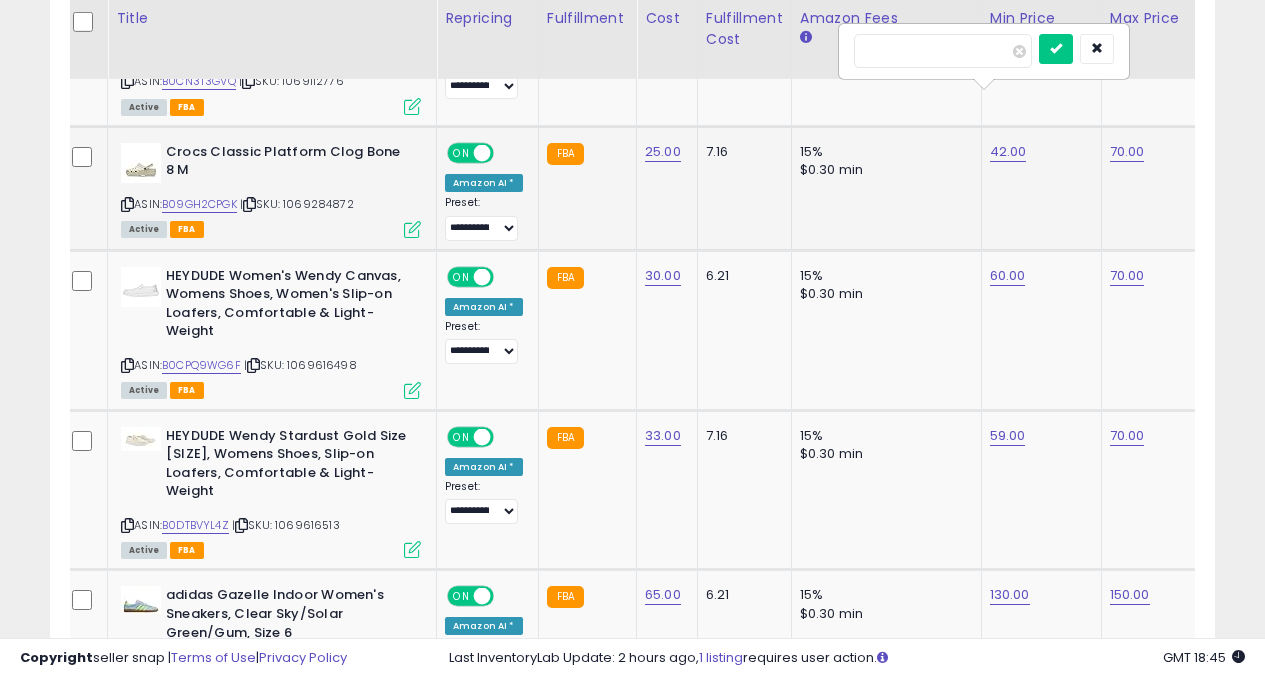 type on "*" 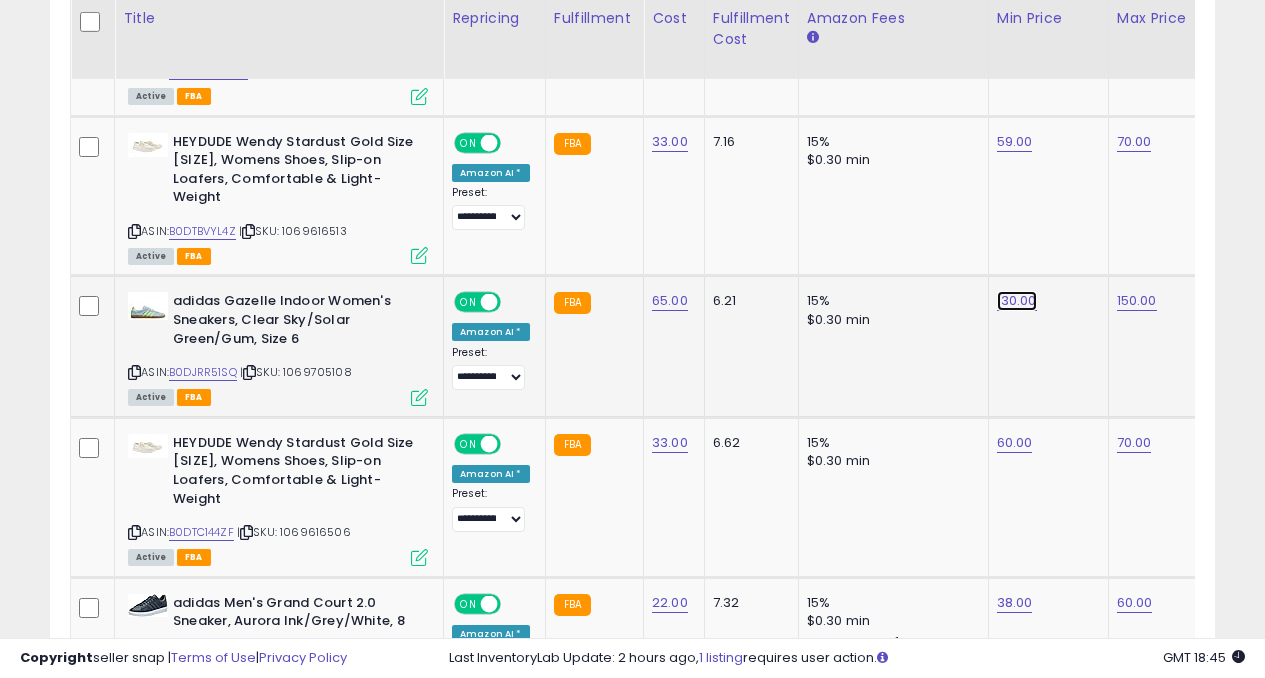 click on "130.00" at bounding box center (1015, -2781) 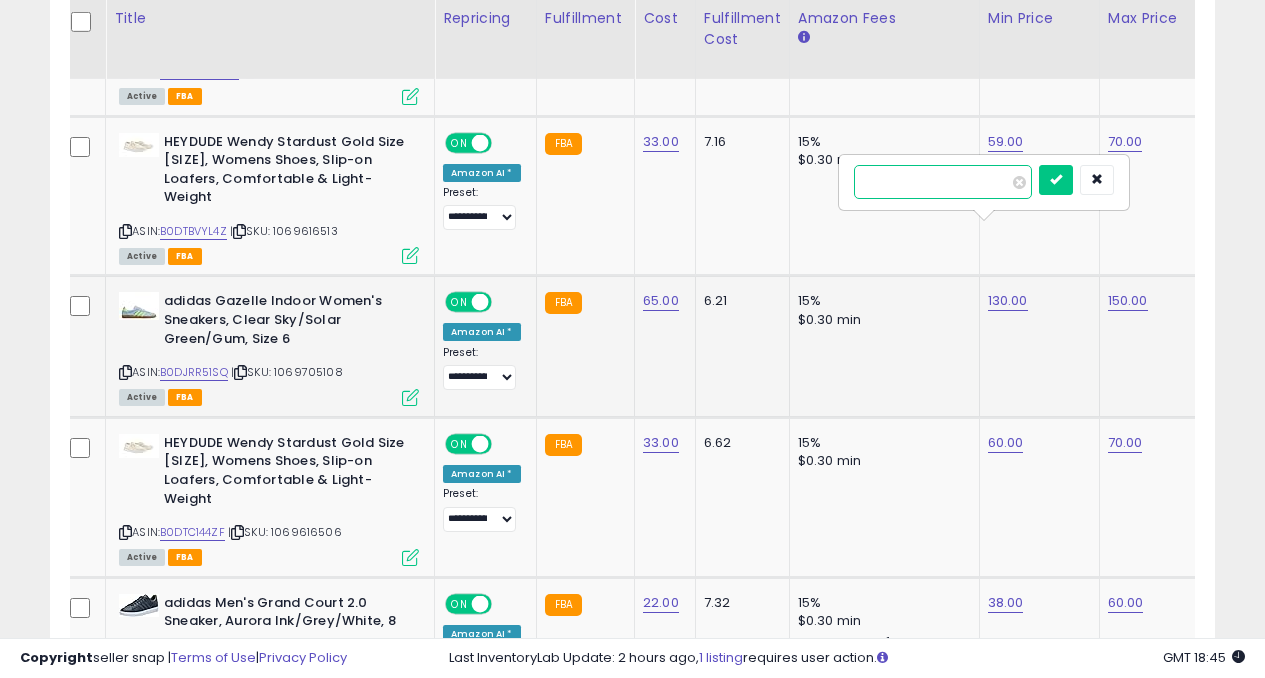 type on "*" 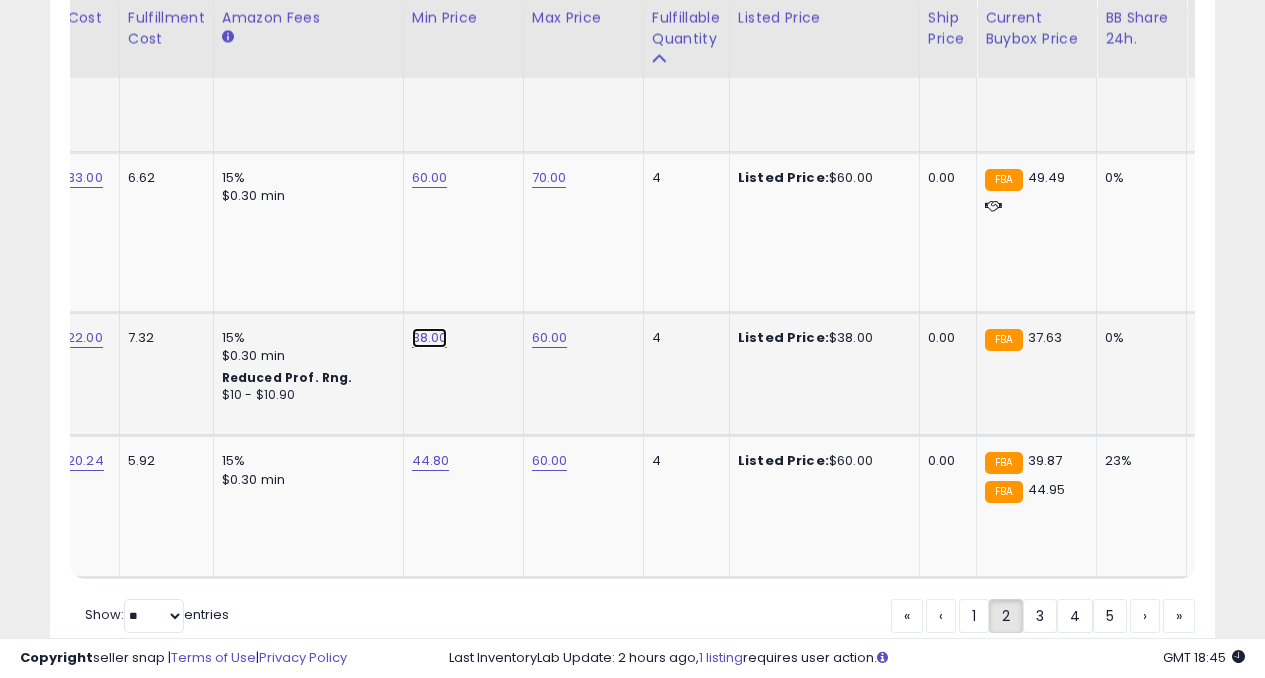 click on "38.00" at bounding box center (430, -3046) 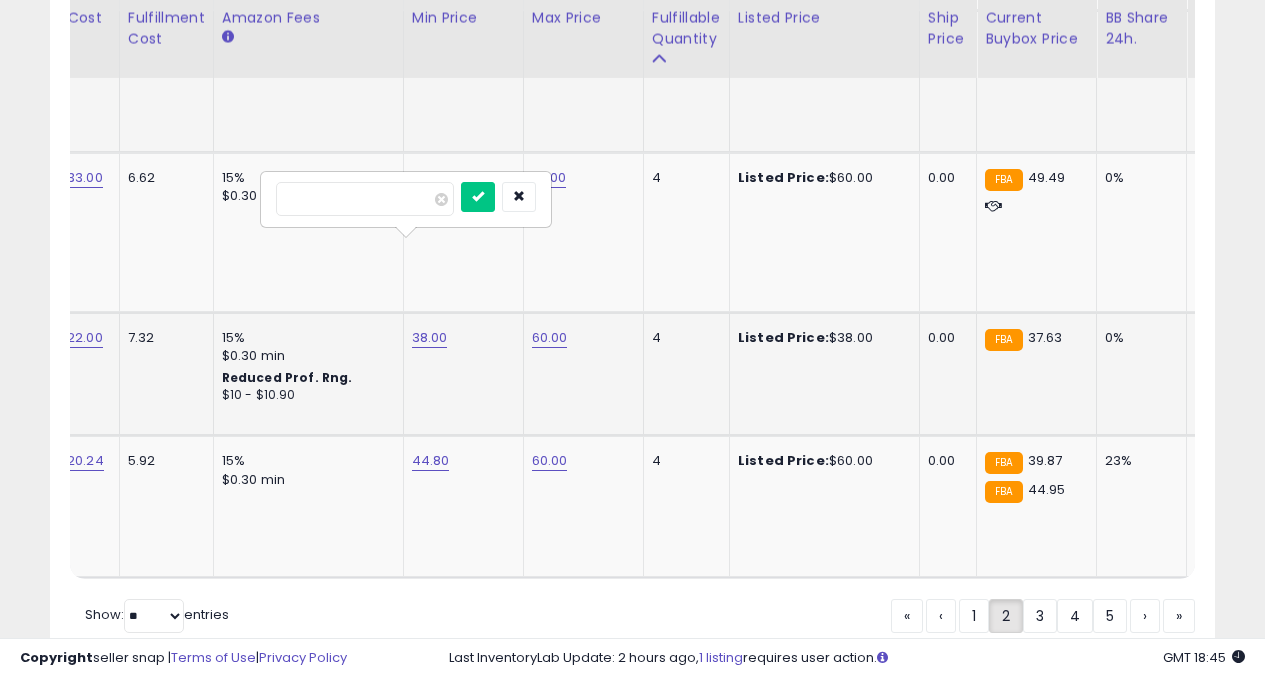 type on "*" 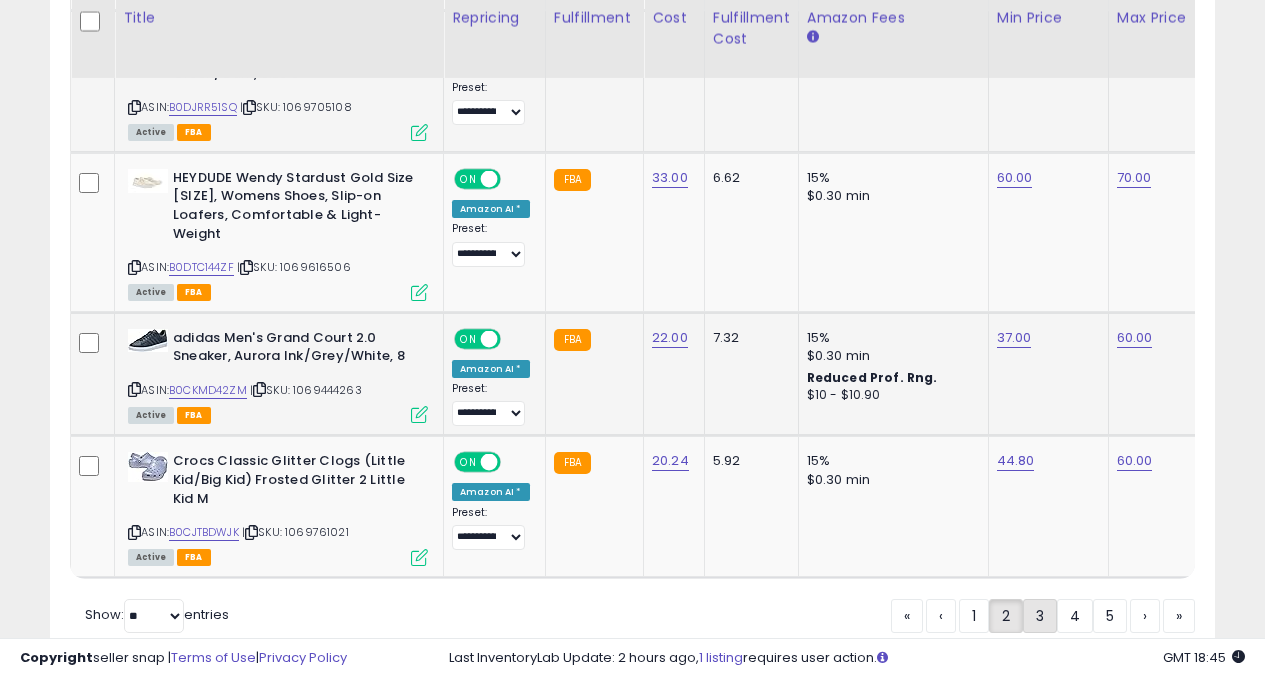 click on "3" 